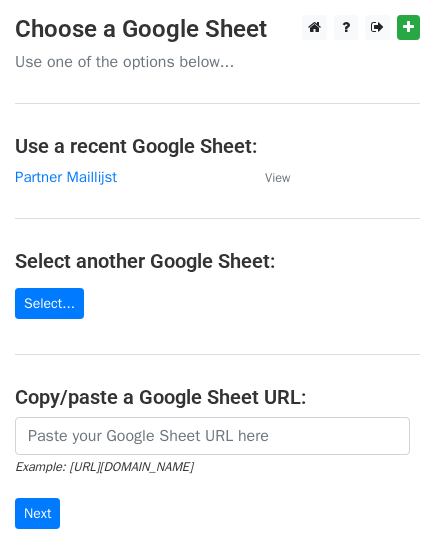 scroll, scrollTop: 0, scrollLeft: 0, axis: both 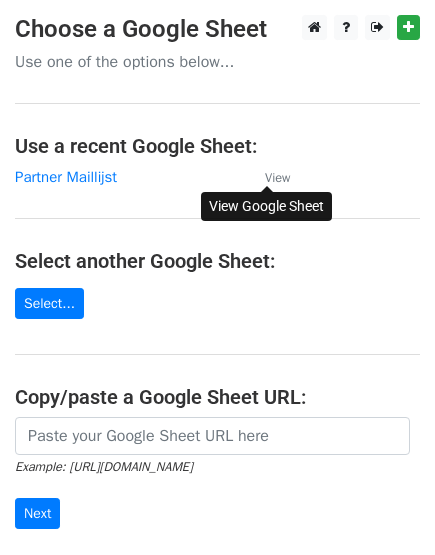 click on "View" at bounding box center (277, 178) 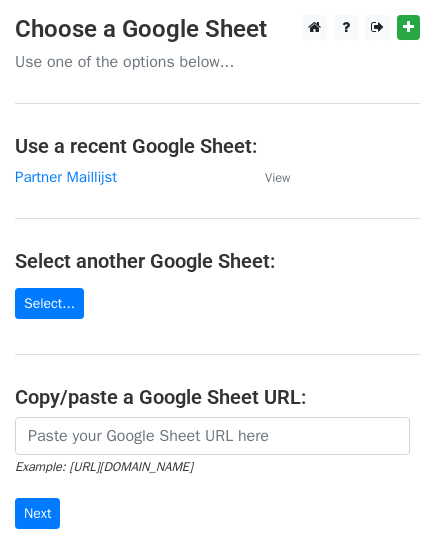 click on "Use one of the options below..." at bounding box center (217, 62) 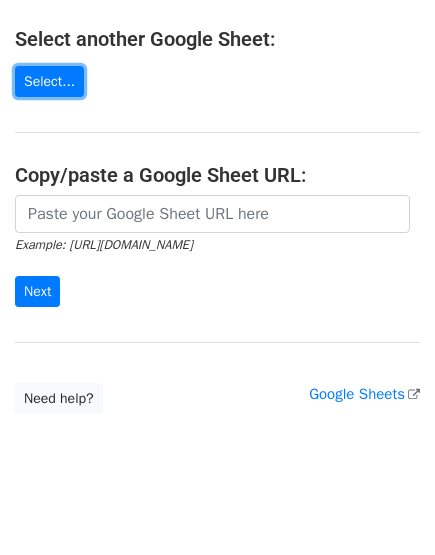 click on "Select..." at bounding box center (49, 81) 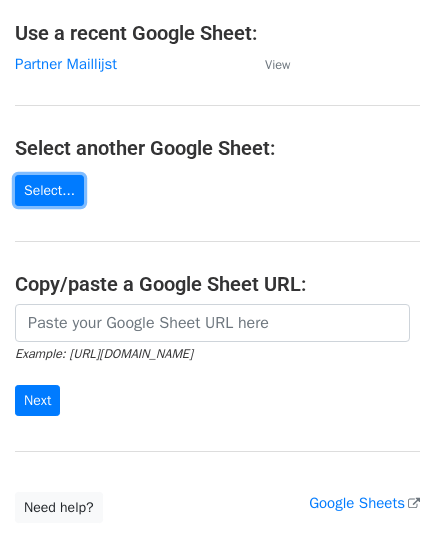 scroll, scrollTop: 0, scrollLeft: 0, axis: both 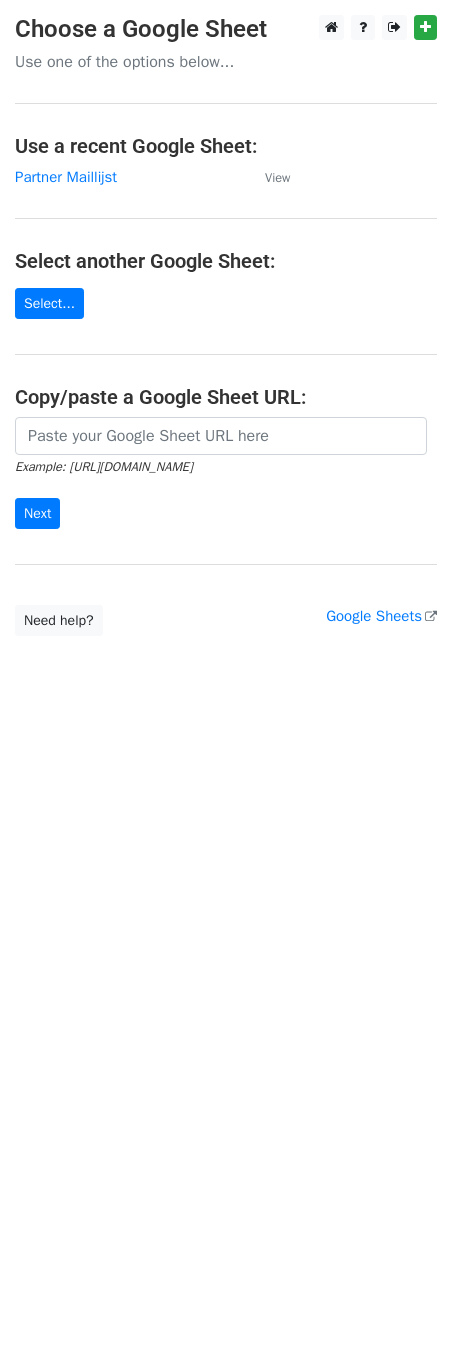 click on "Partner Maillijst" at bounding box center (66, 177) 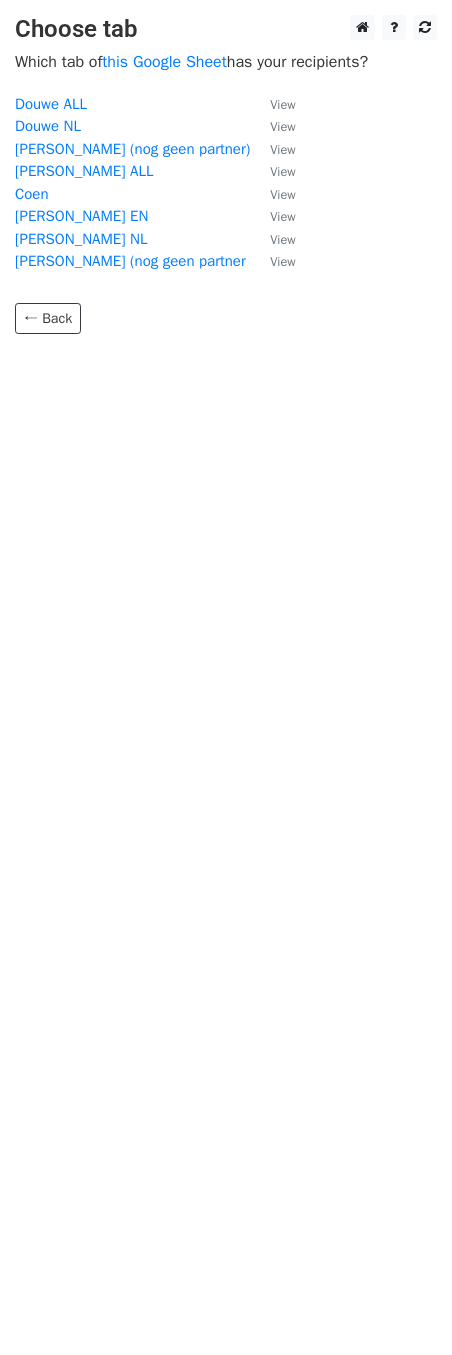 scroll, scrollTop: 0, scrollLeft: 0, axis: both 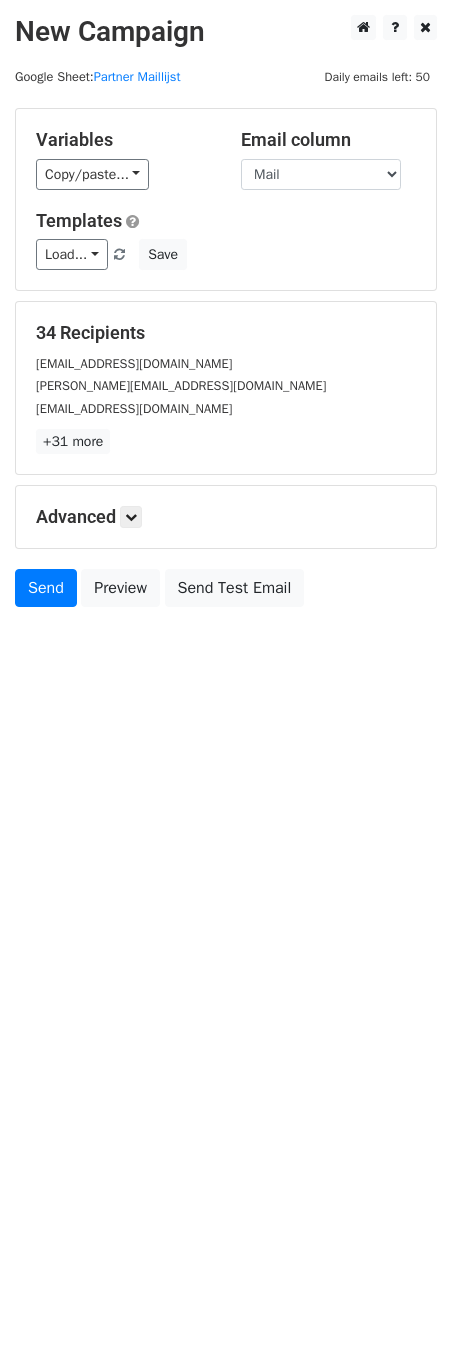 drag, startPoint x: 205, startPoint y: 732, endPoint x: 204, endPoint y: 665, distance: 67.00746 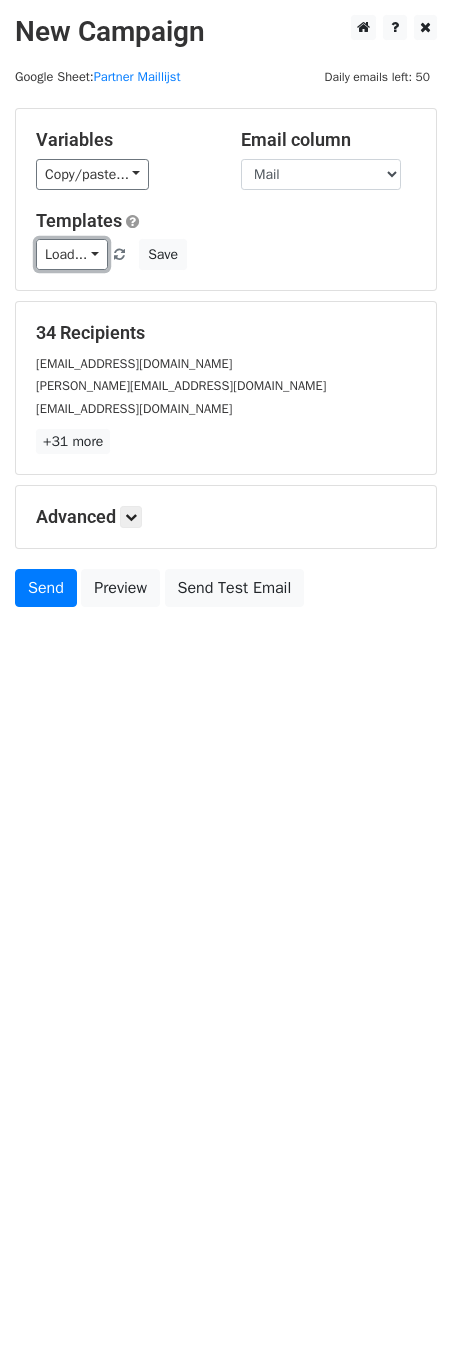 click on "Load..." at bounding box center [72, 254] 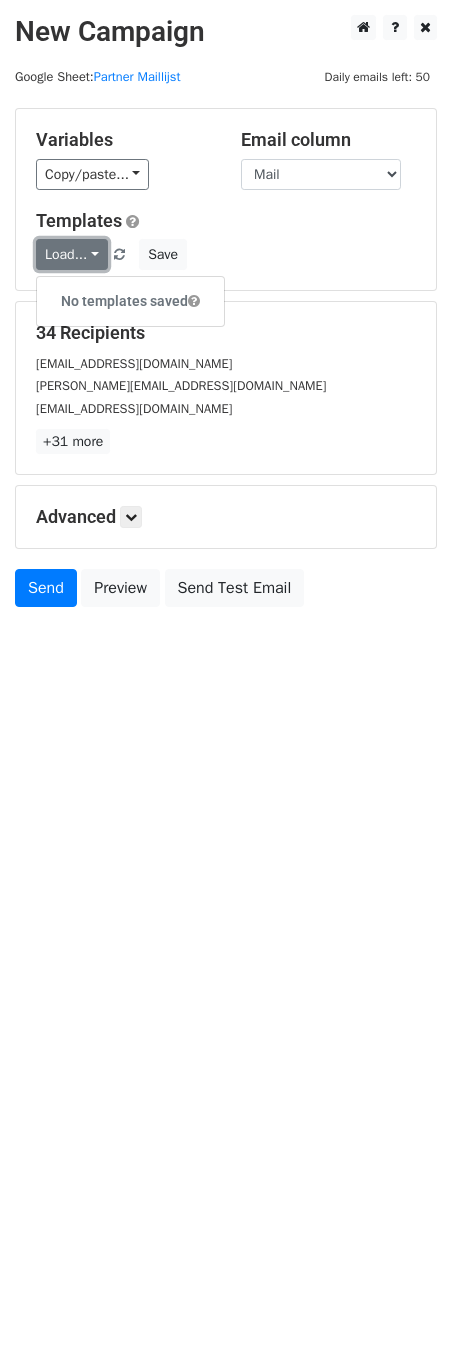 click on "Load..." at bounding box center (72, 254) 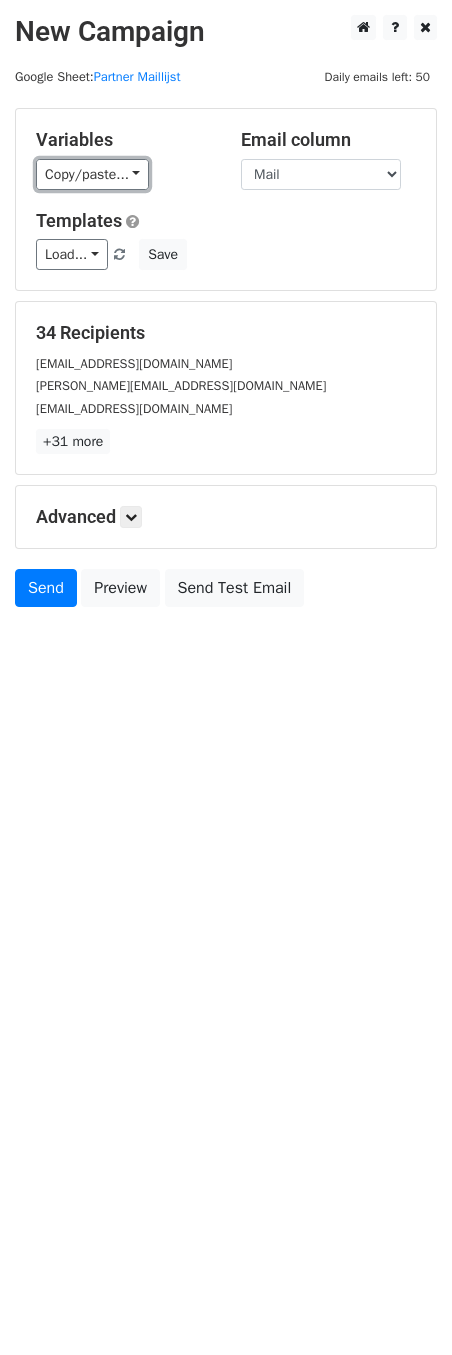 click on "Copy/paste..." at bounding box center [92, 174] 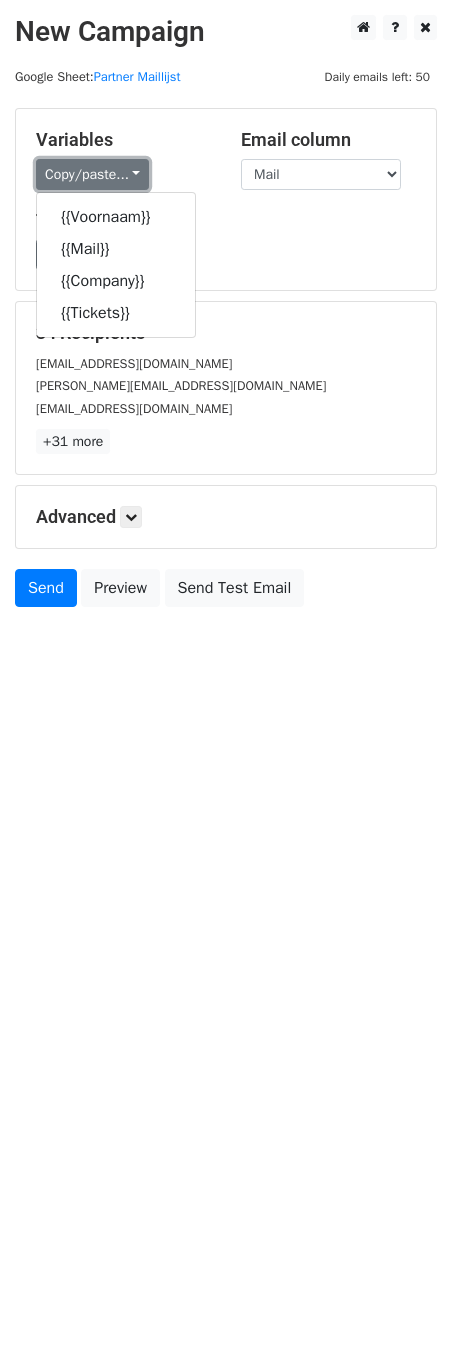 click on "Copy/paste..." at bounding box center [92, 174] 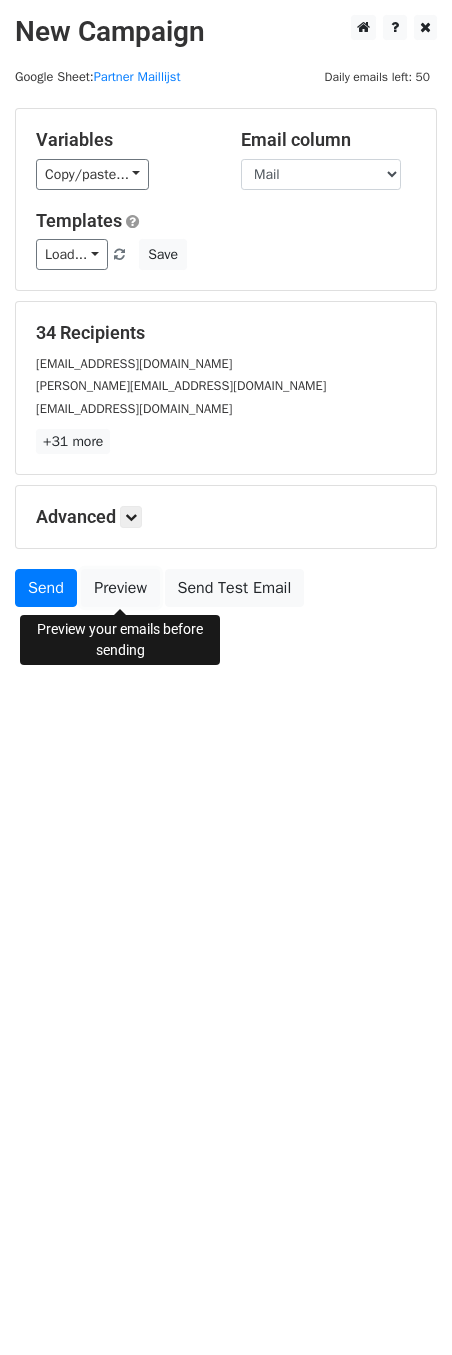 drag, startPoint x: 105, startPoint y: 587, endPoint x: 114, endPoint y: 593, distance: 10.816654 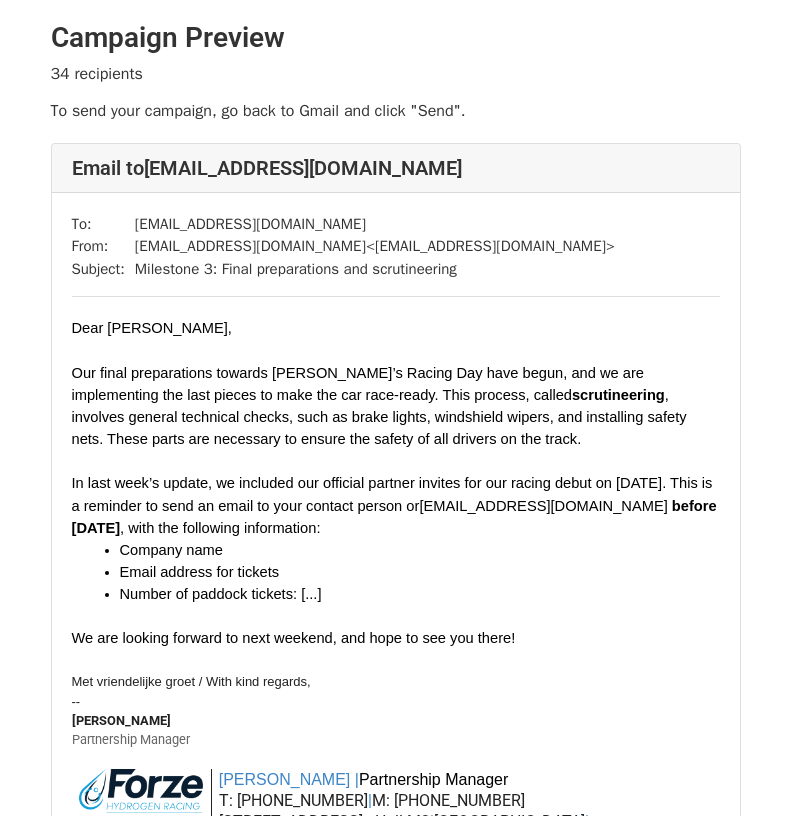 scroll, scrollTop: 0, scrollLeft: 0, axis: both 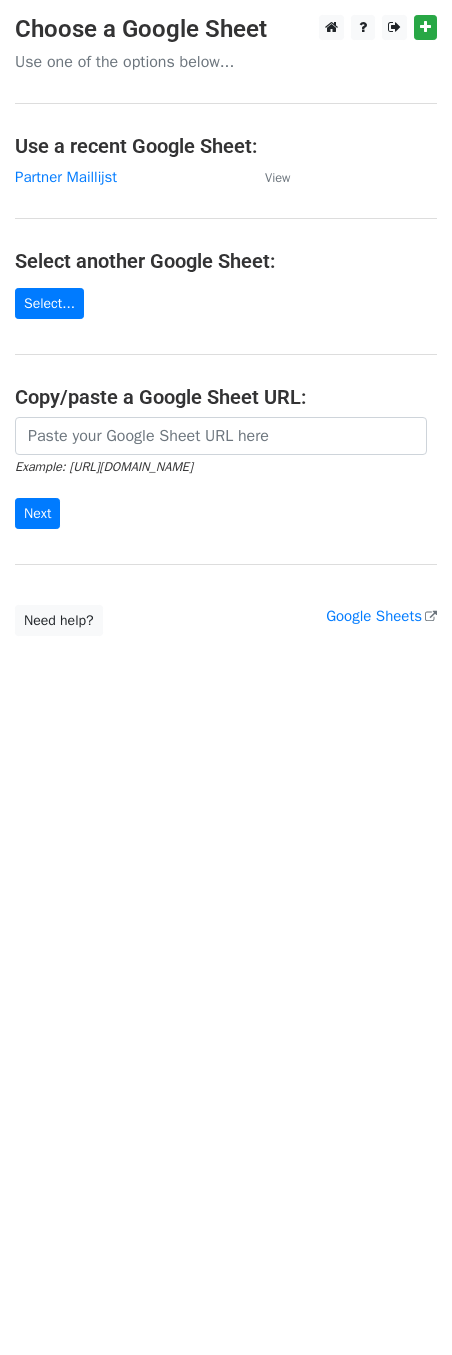 click on "Partner Maillijst" at bounding box center (66, 177) 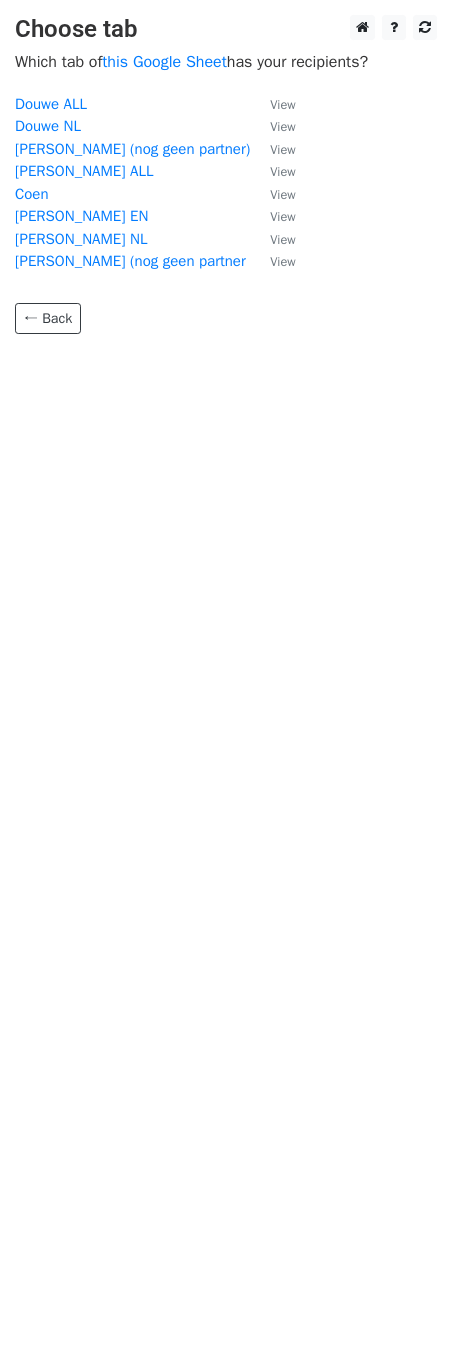 scroll, scrollTop: 0, scrollLeft: 0, axis: both 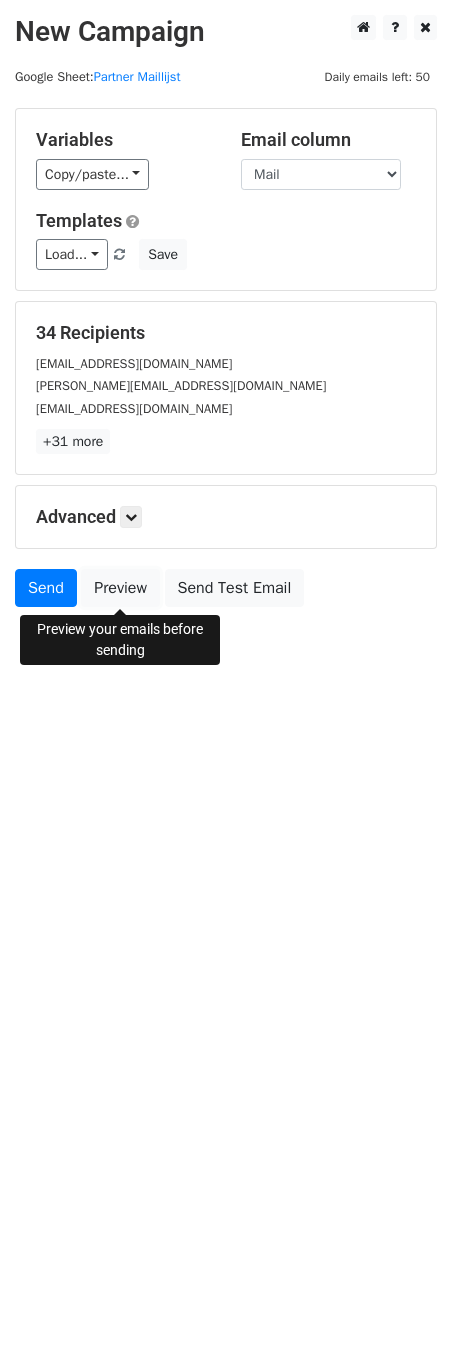 click on "Preview" at bounding box center [120, 588] 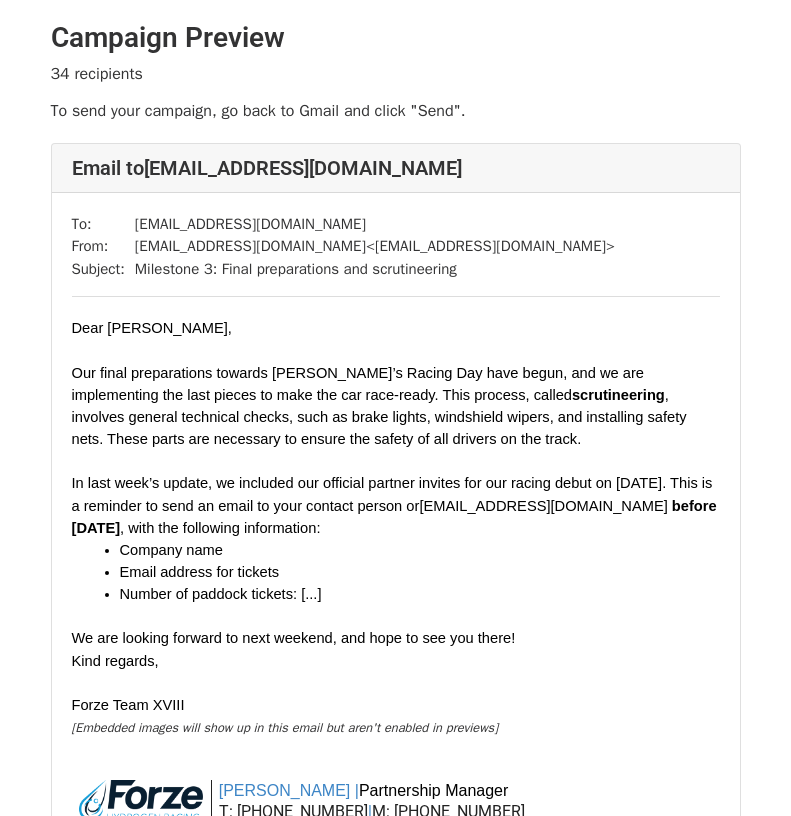 scroll, scrollTop: 0, scrollLeft: 0, axis: both 